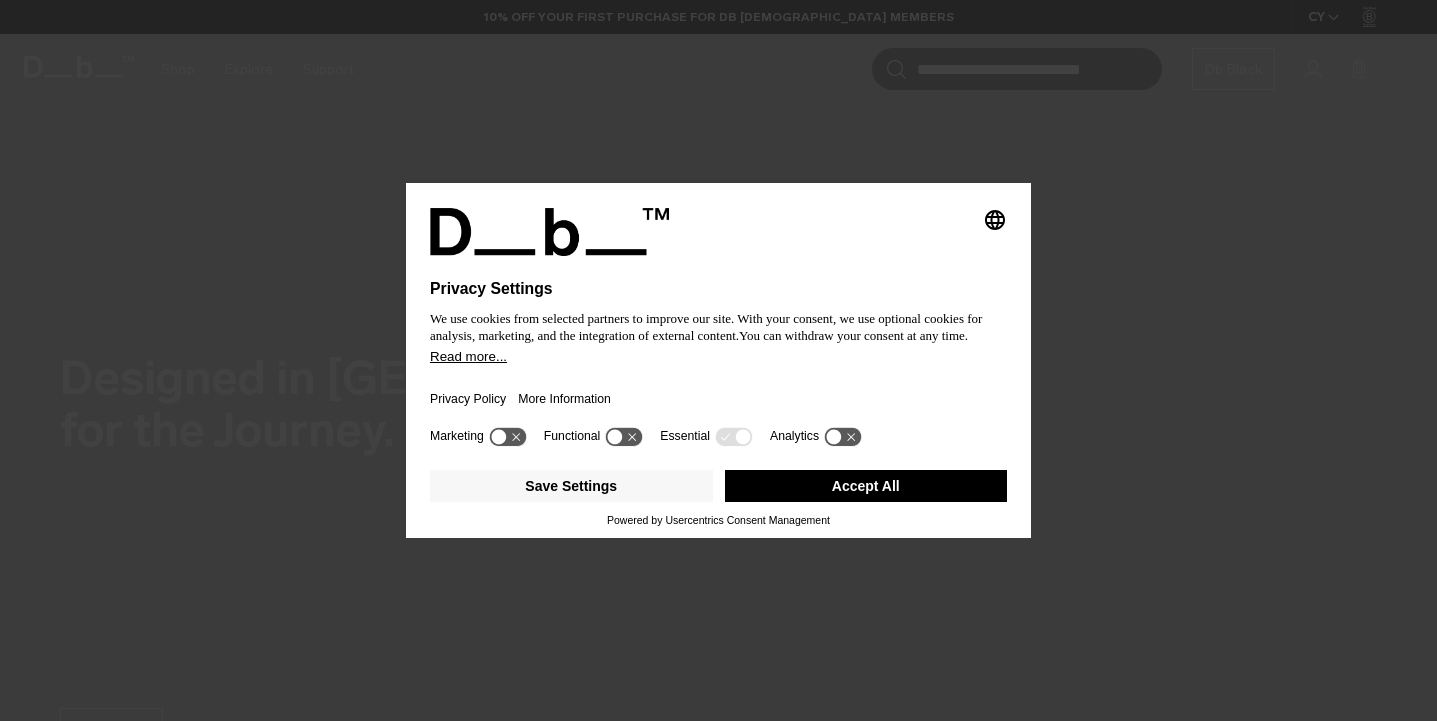 scroll, scrollTop: 0, scrollLeft: 0, axis: both 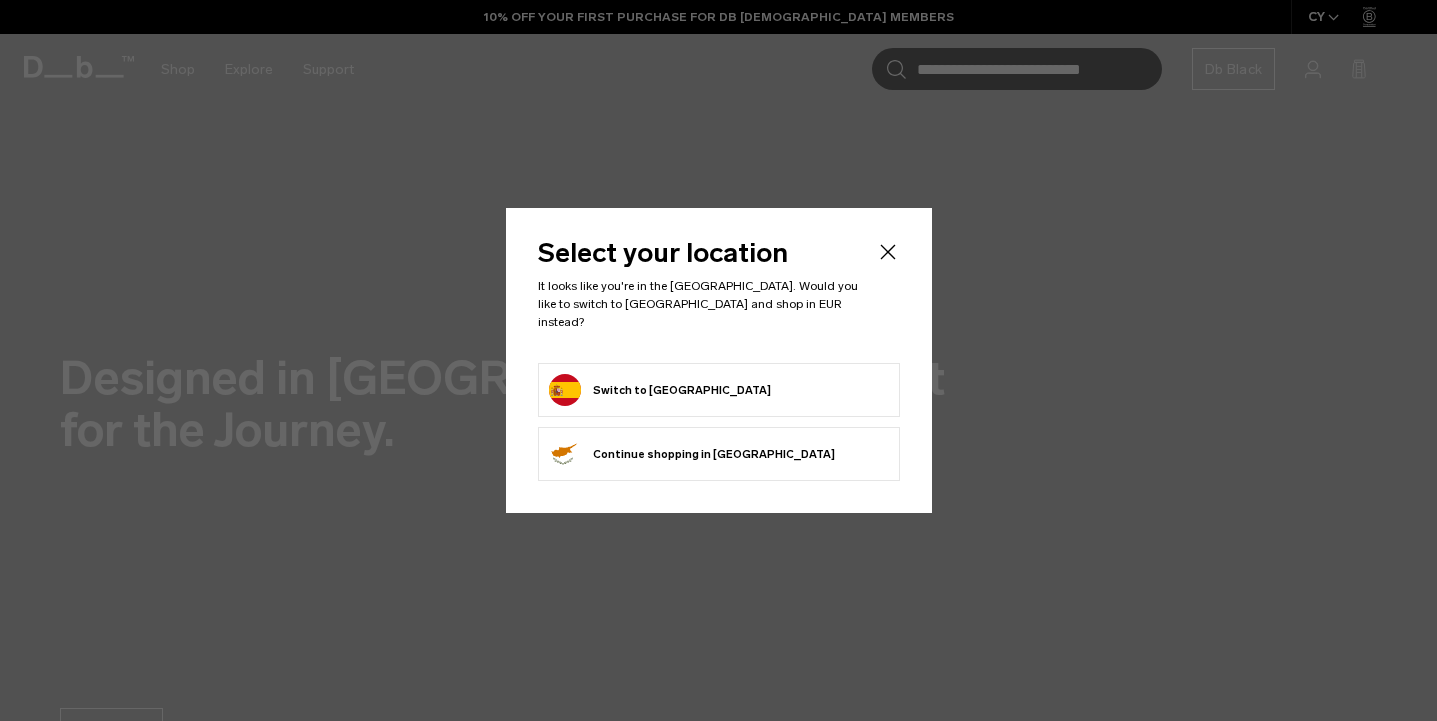 click 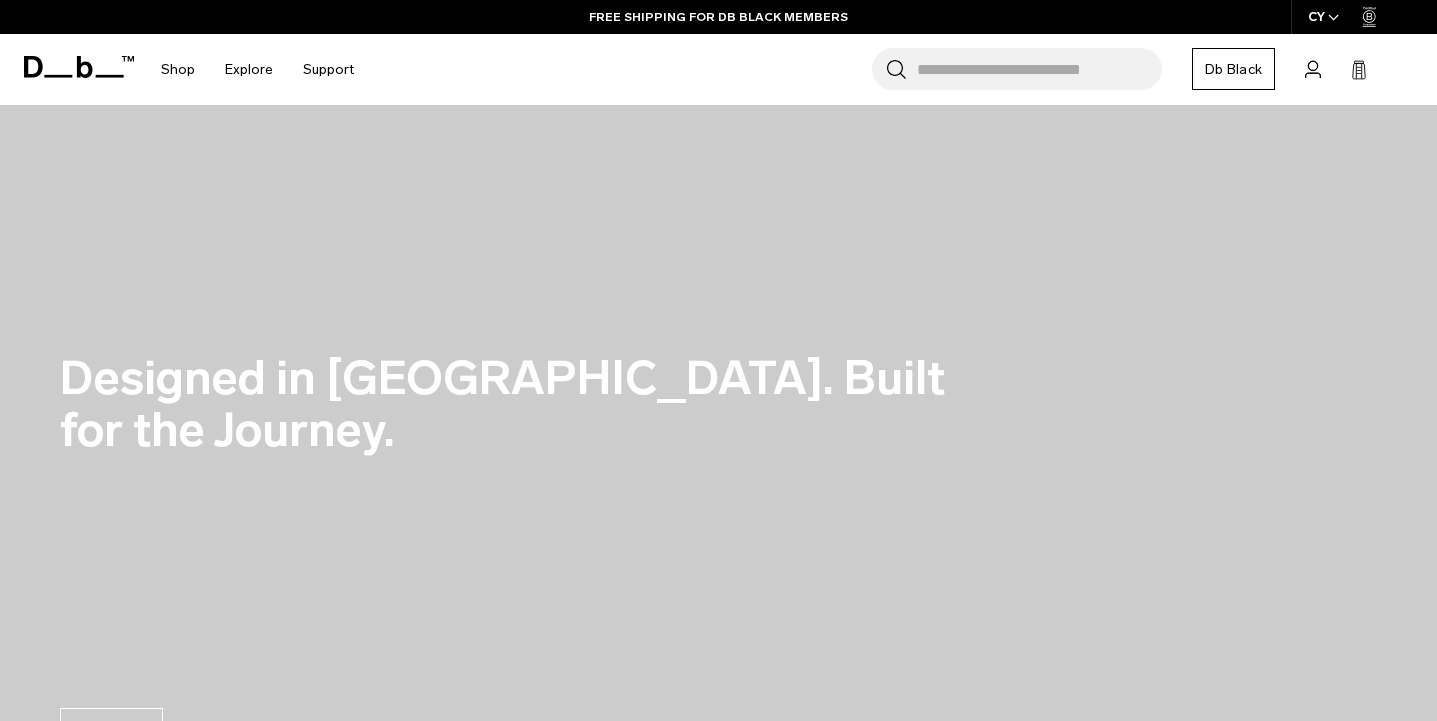 click 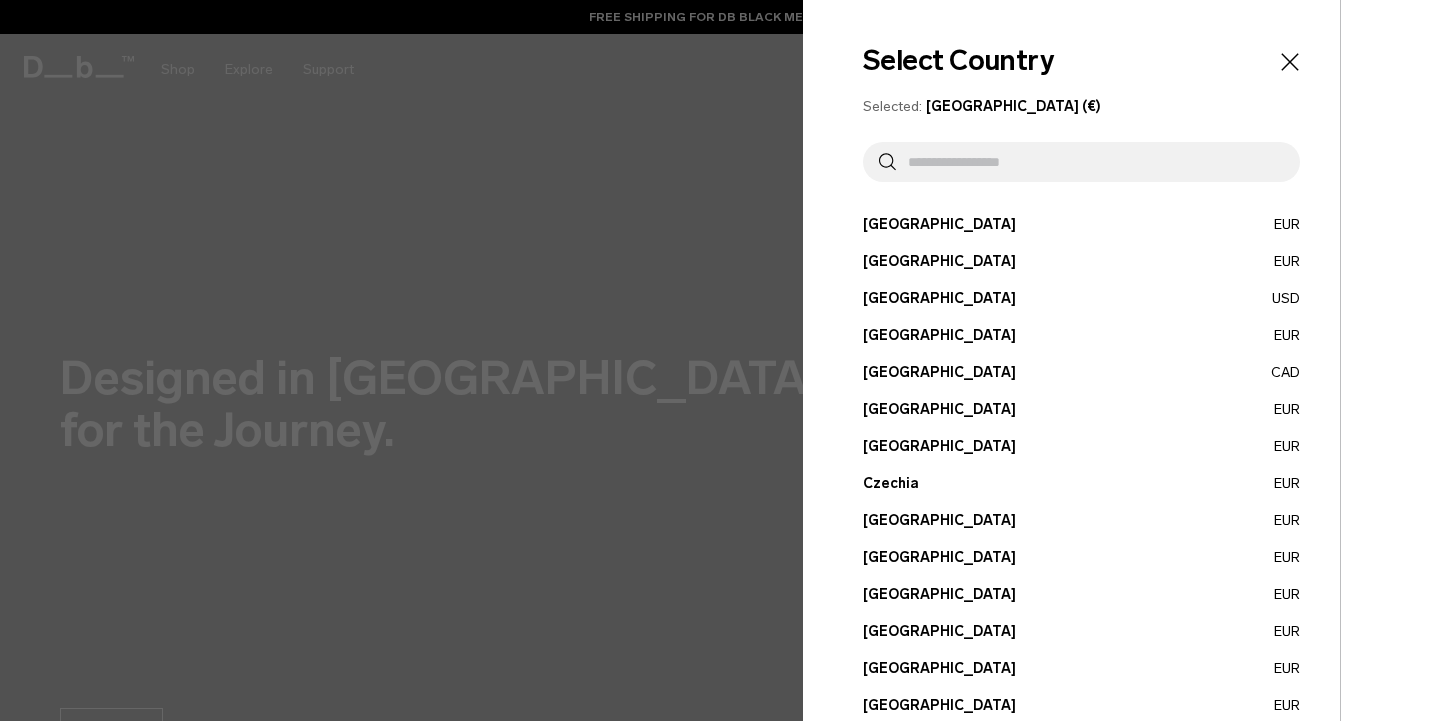 click at bounding box center [1090, 162] 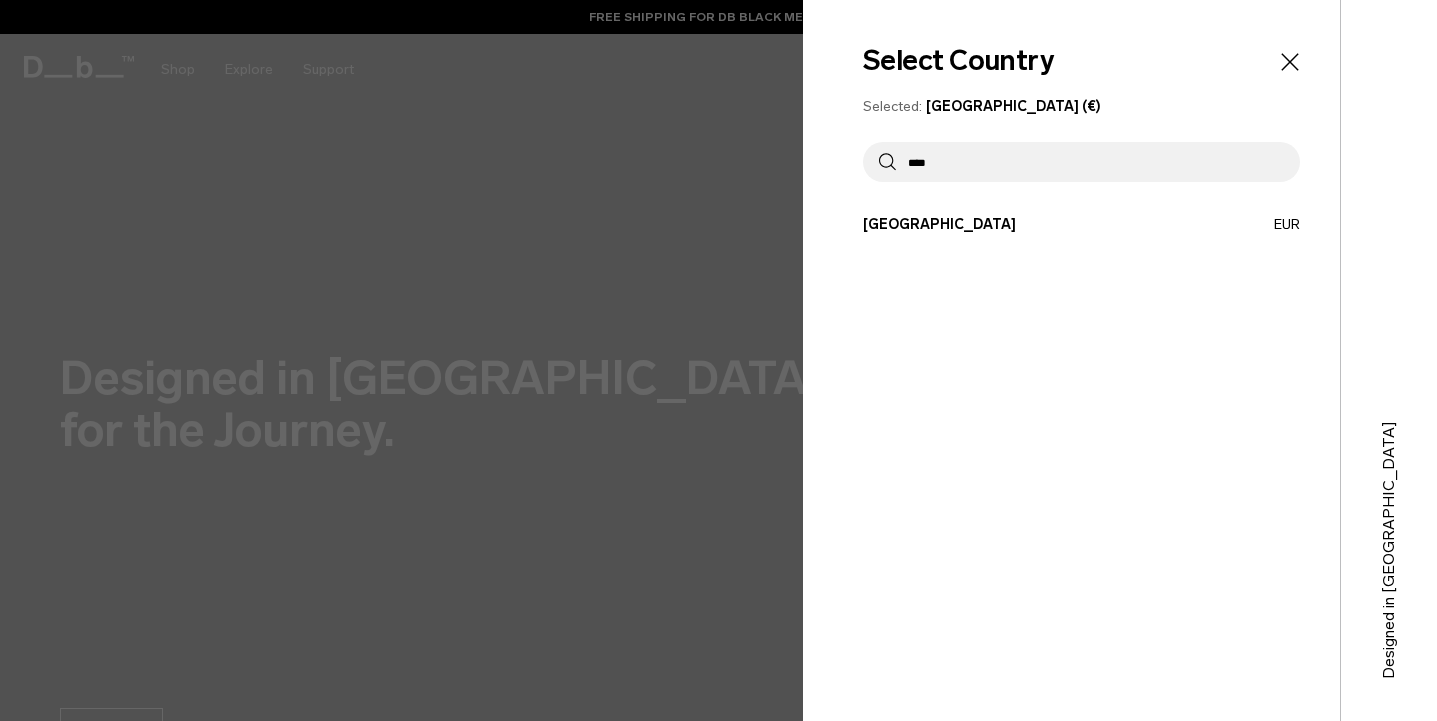 type on "****" 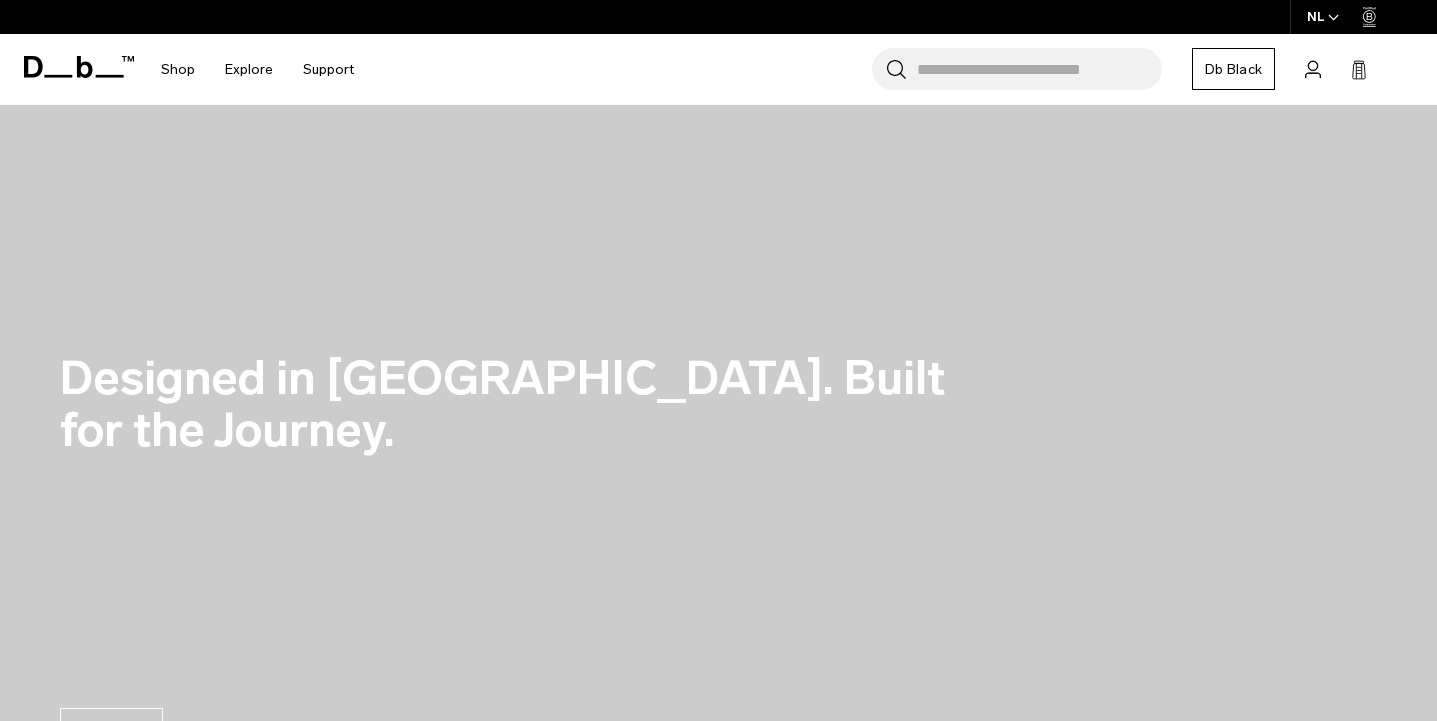 scroll, scrollTop: 0, scrollLeft: 0, axis: both 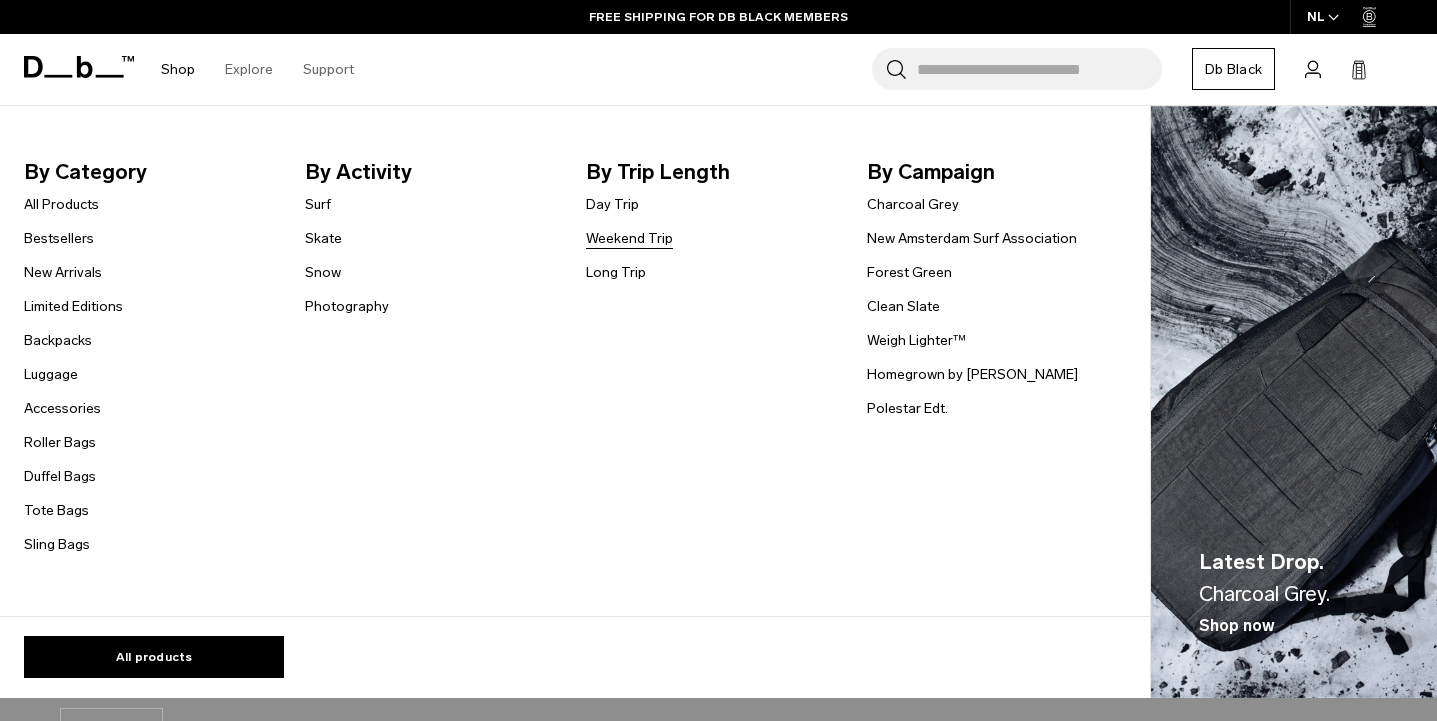 click on "Weekend Trip" at bounding box center (629, 238) 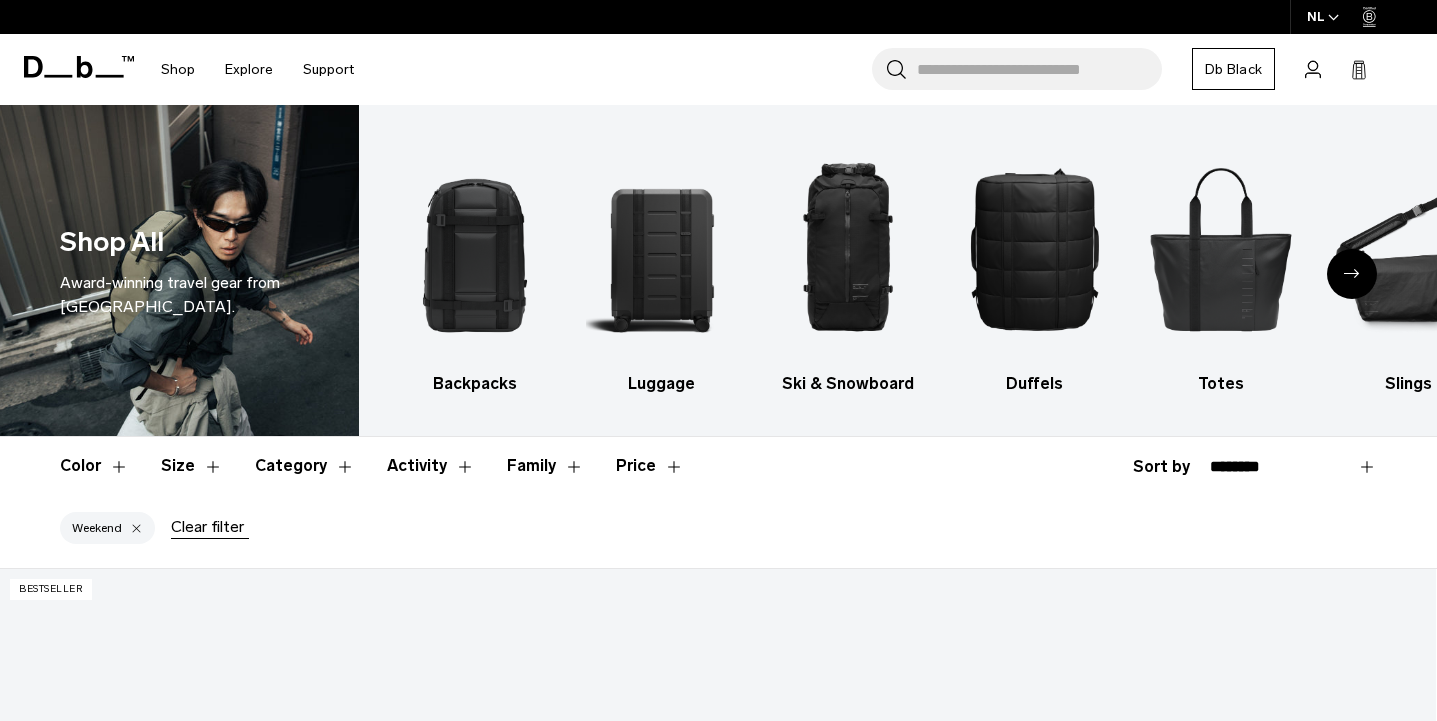 scroll, scrollTop: 0, scrollLeft: 0, axis: both 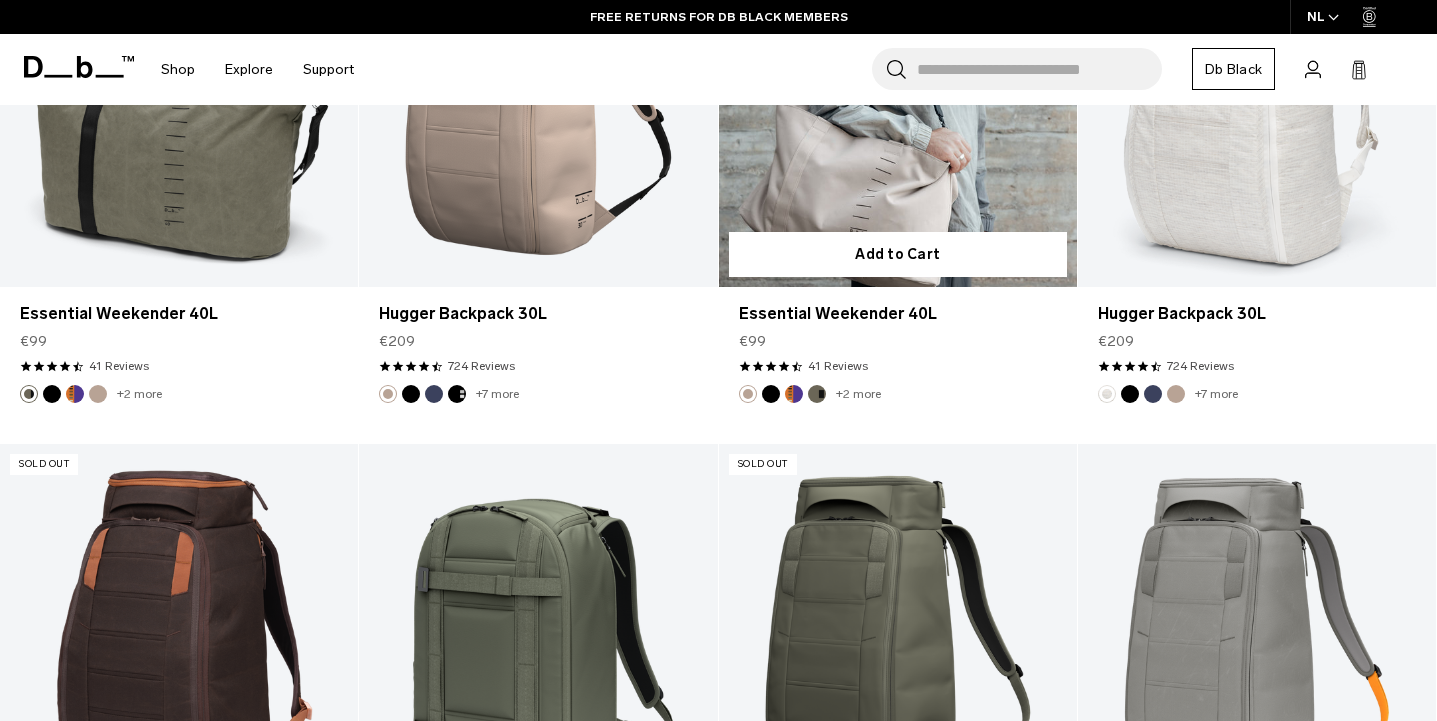 click at bounding box center [898, 88] 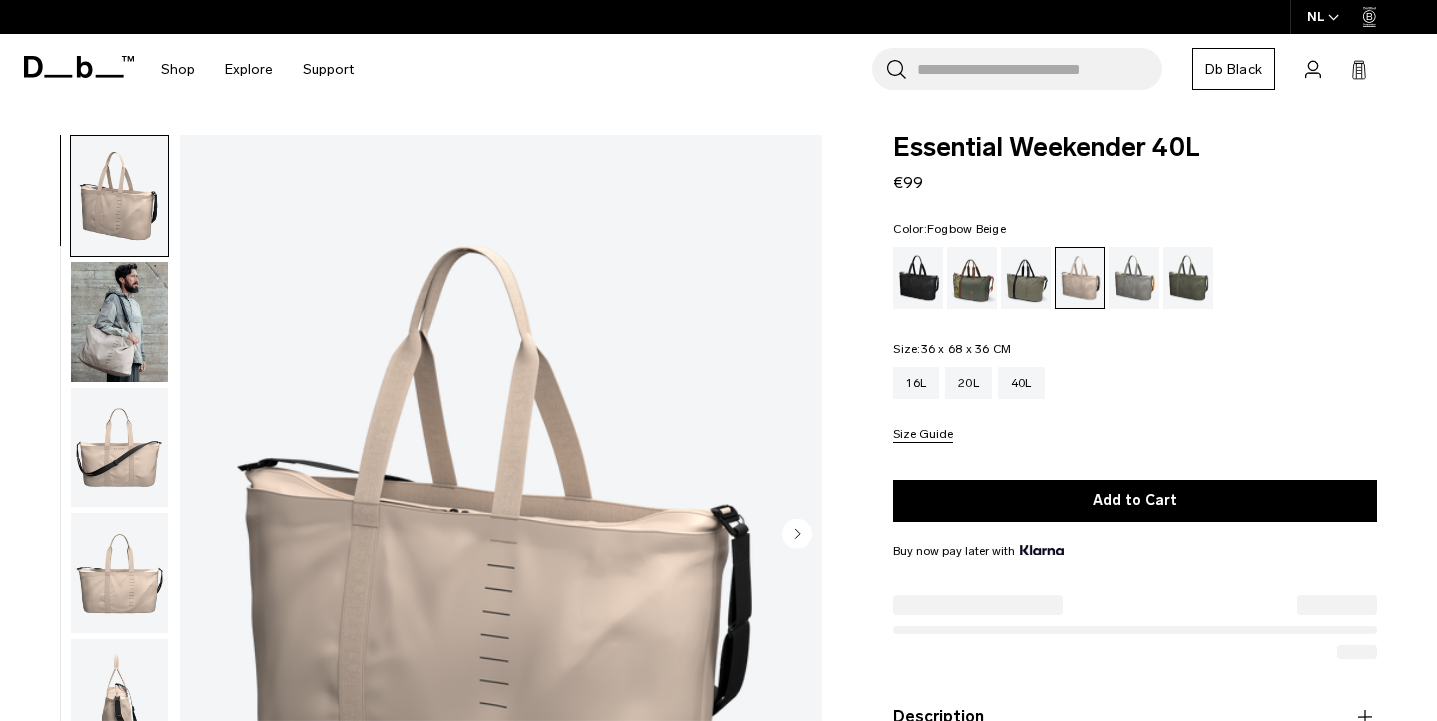 scroll, scrollTop: 0, scrollLeft: 0, axis: both 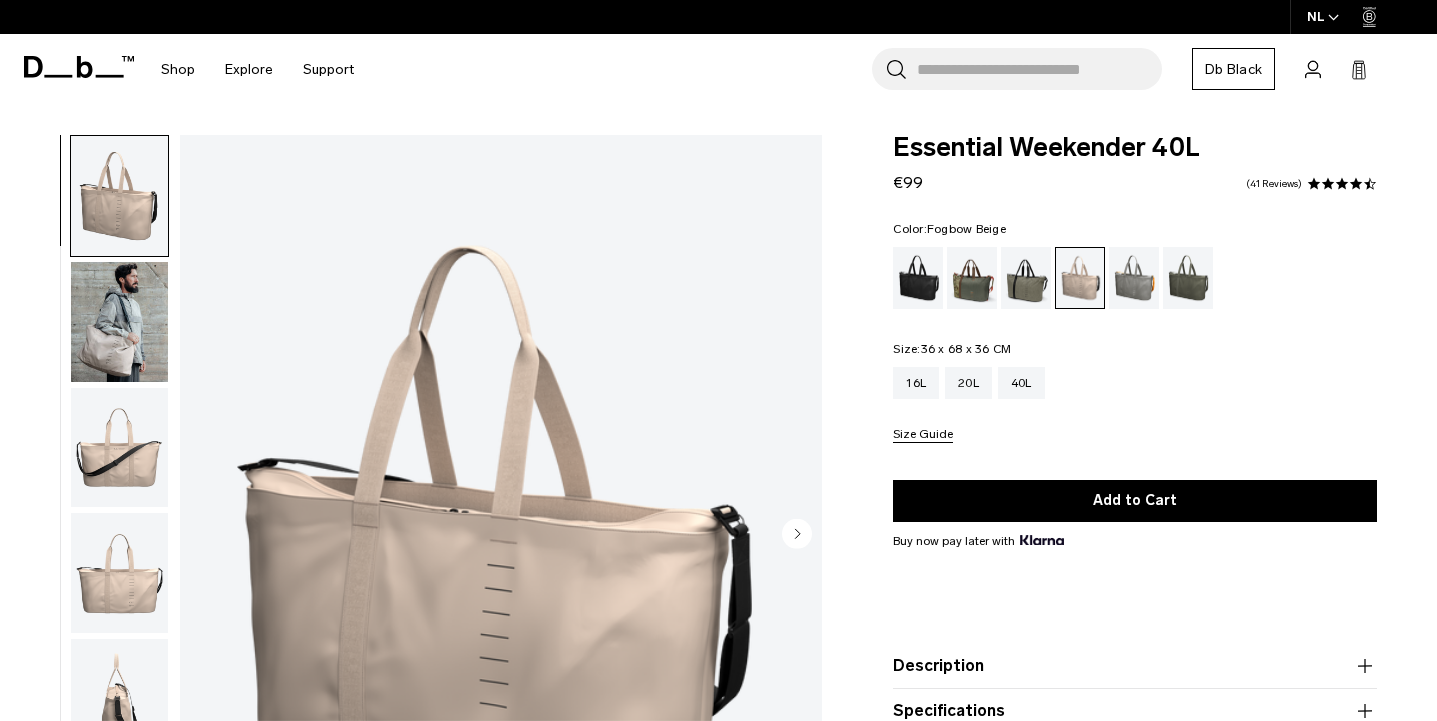 click at bounding box center (119, 322) 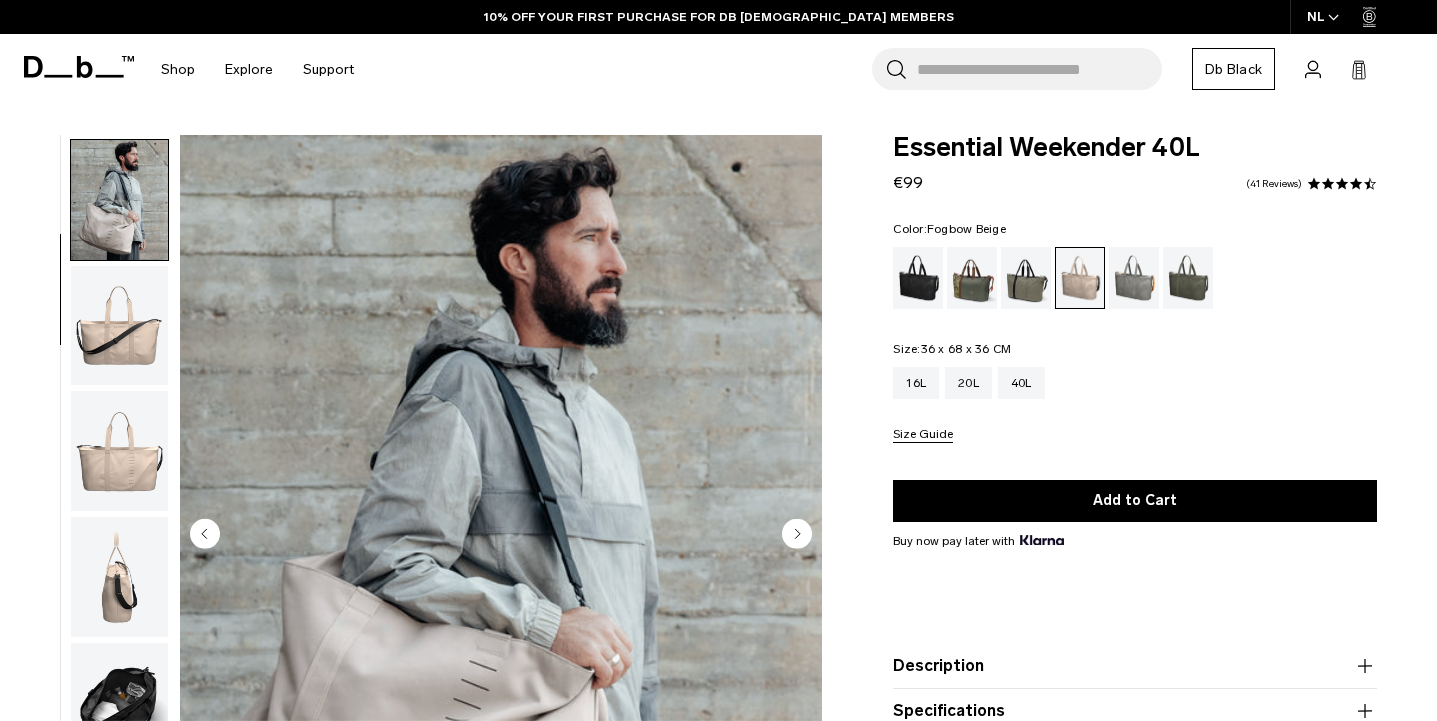 scroll, scrollTop: 126, scrollLeft: 0, axis: vertical 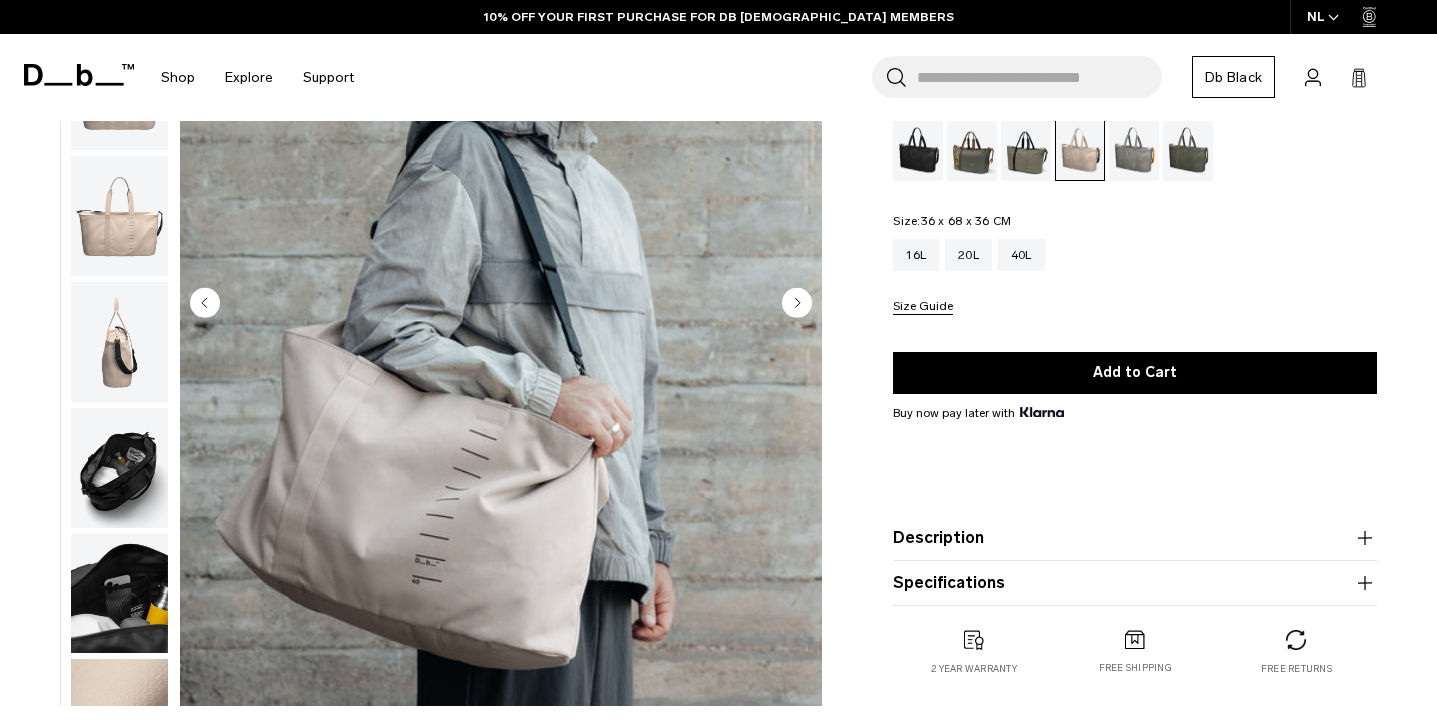 click 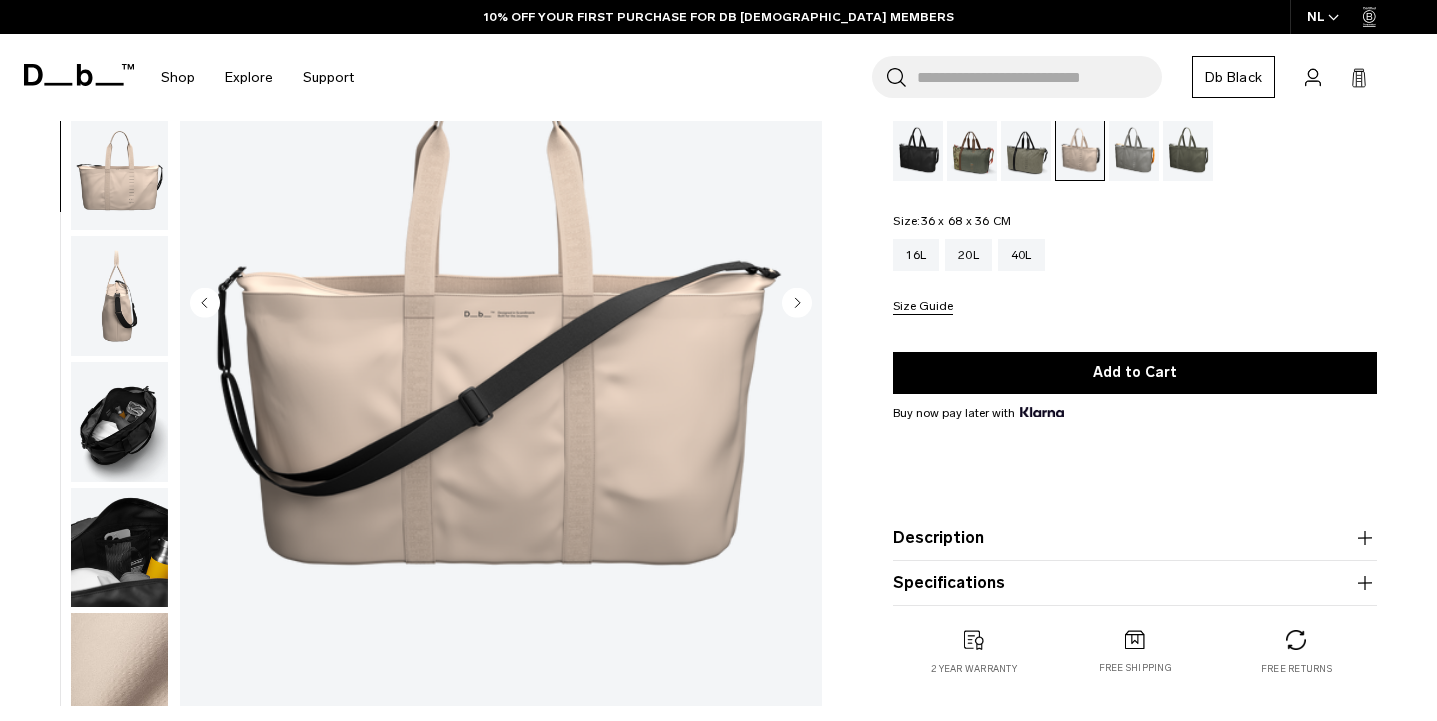 scroll, scrollTop: 200, scrollLeft: 0, axis: vertical 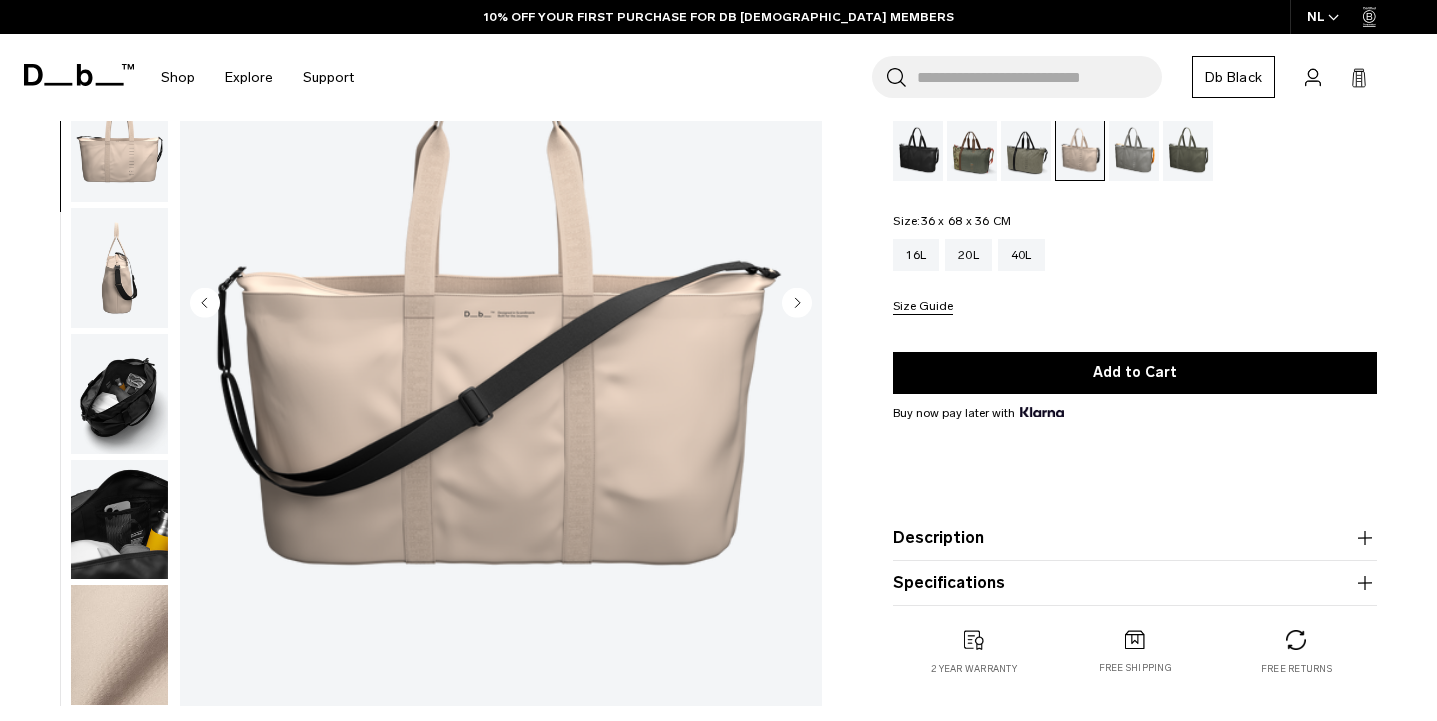 click 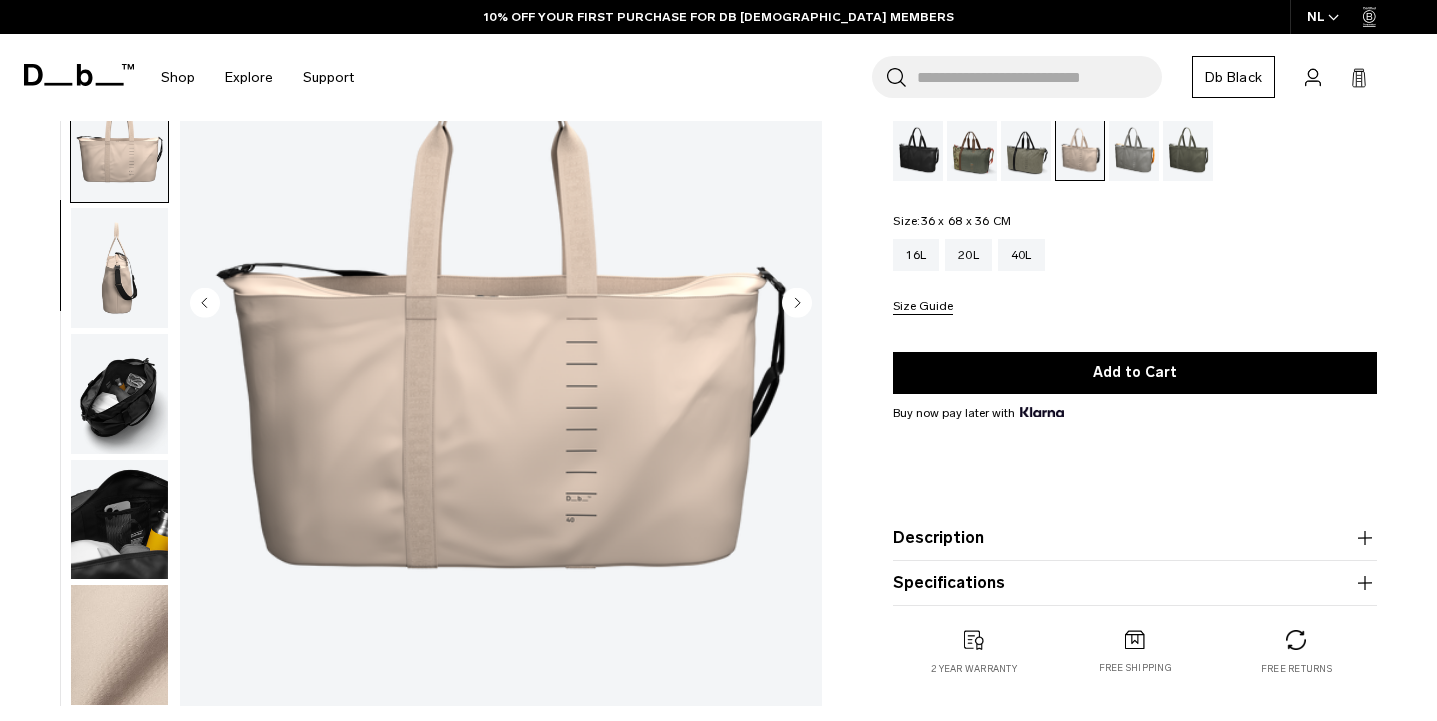 click 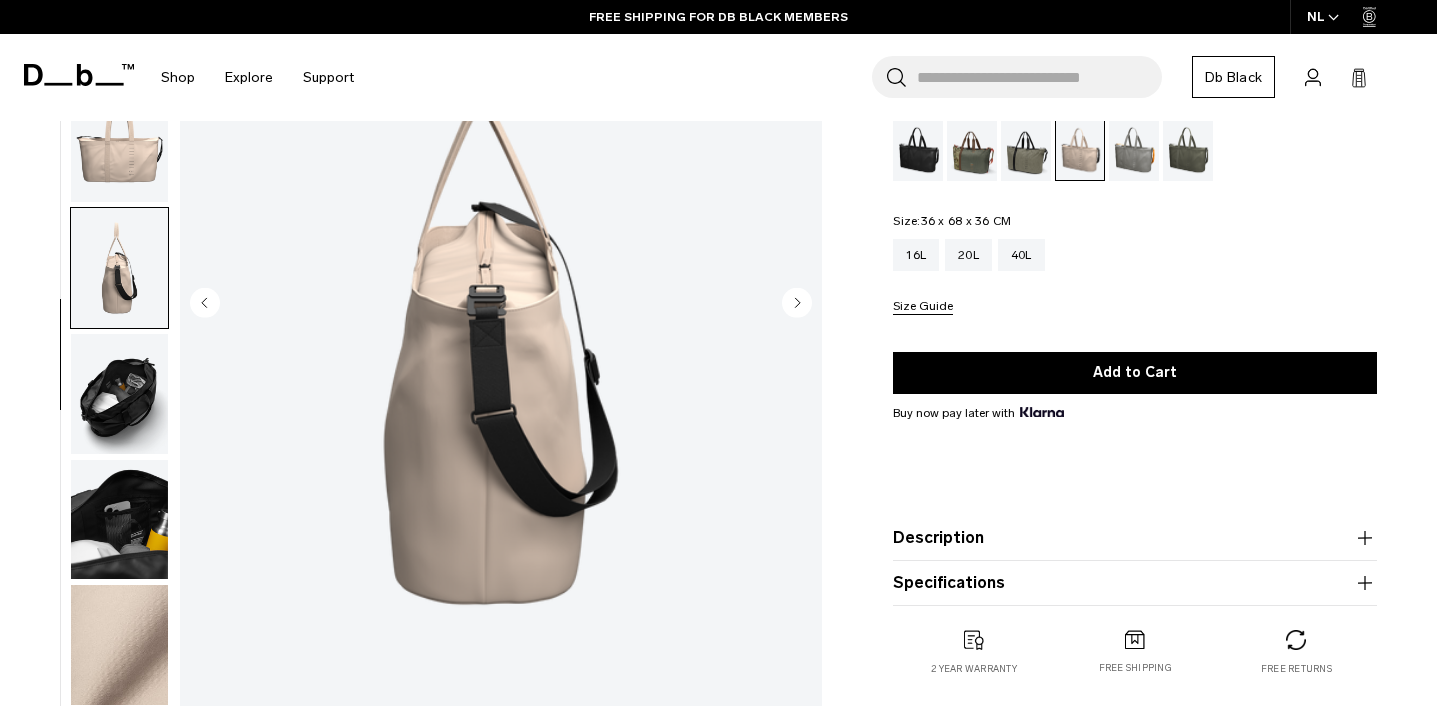 click 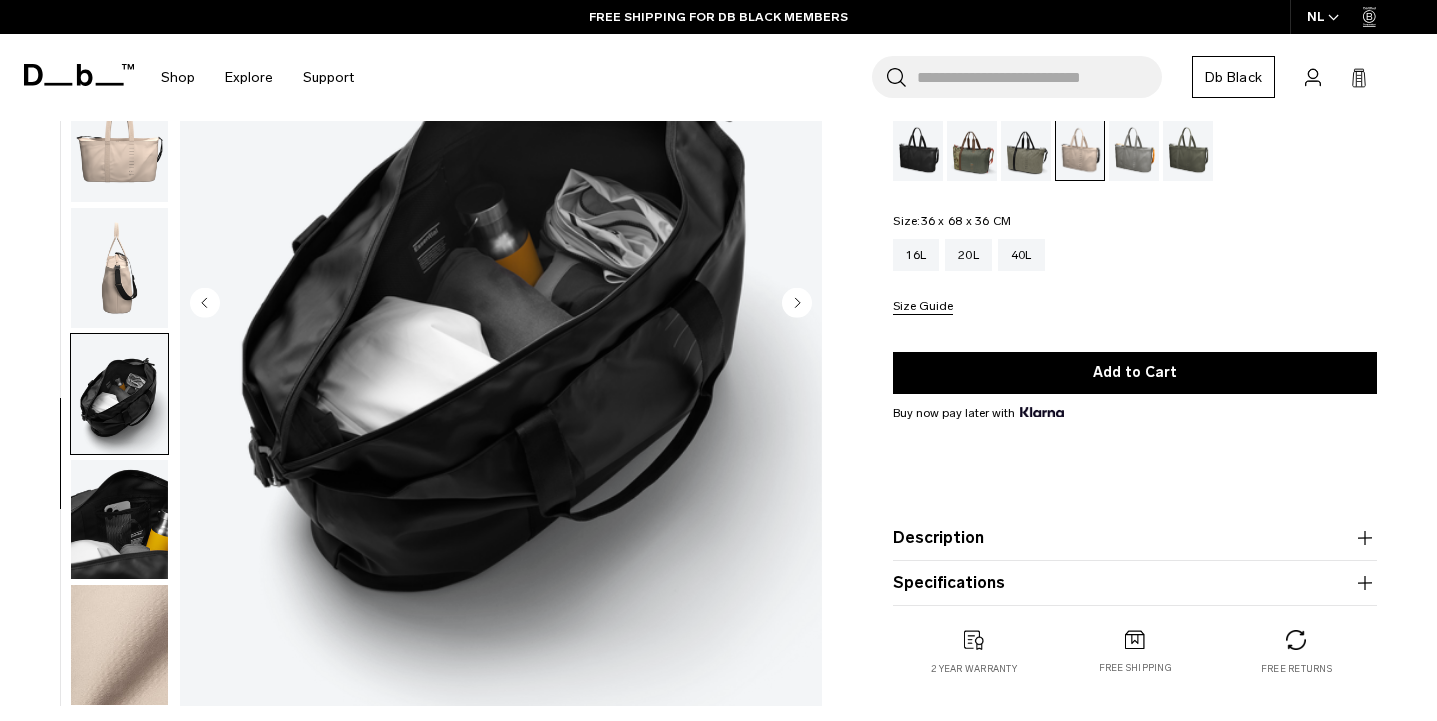 click 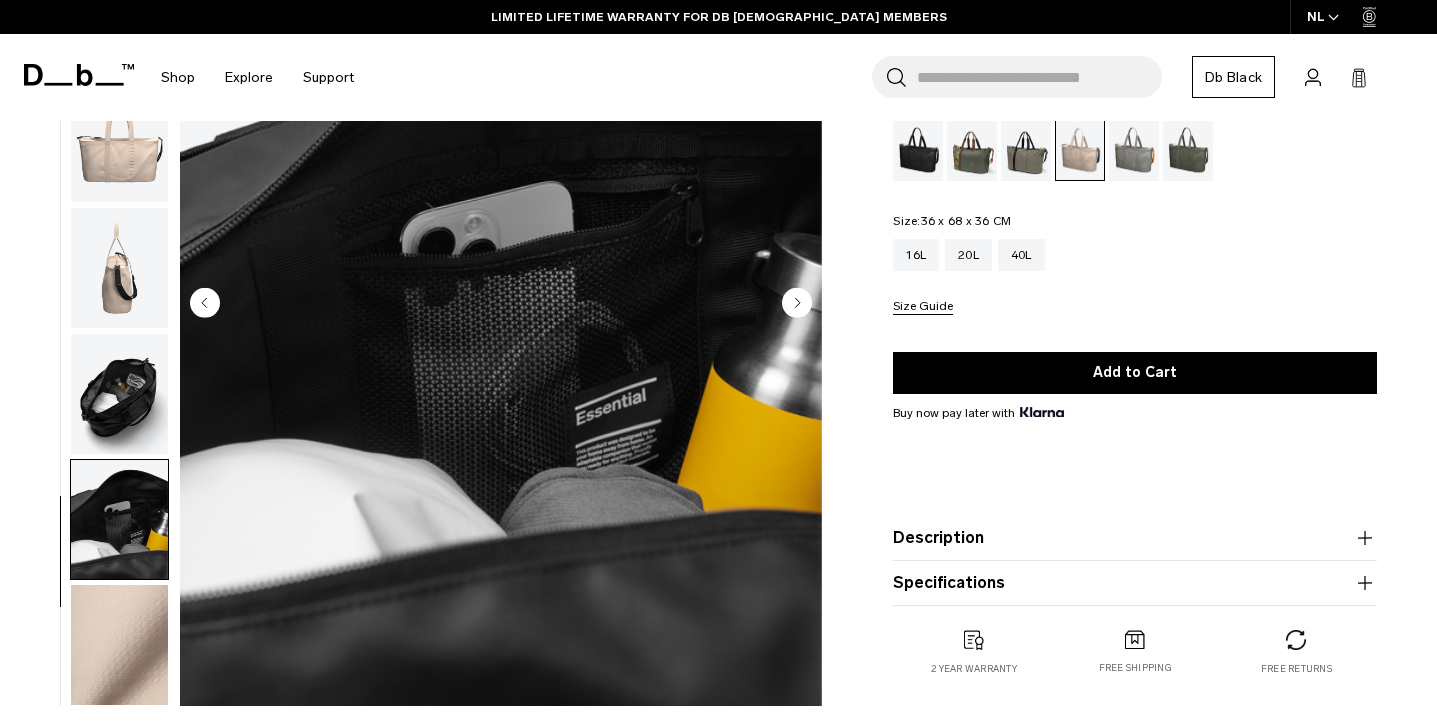 click 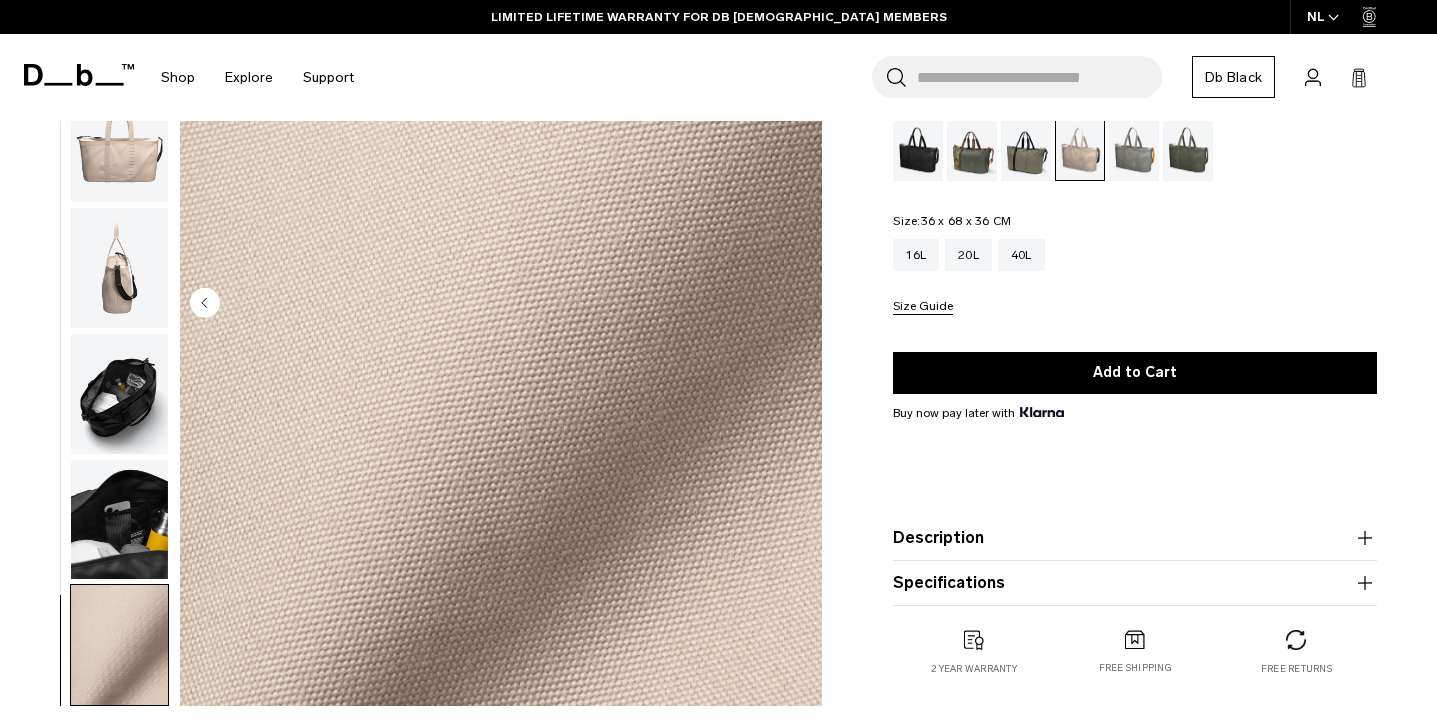 click at bounding box center [501, 305] 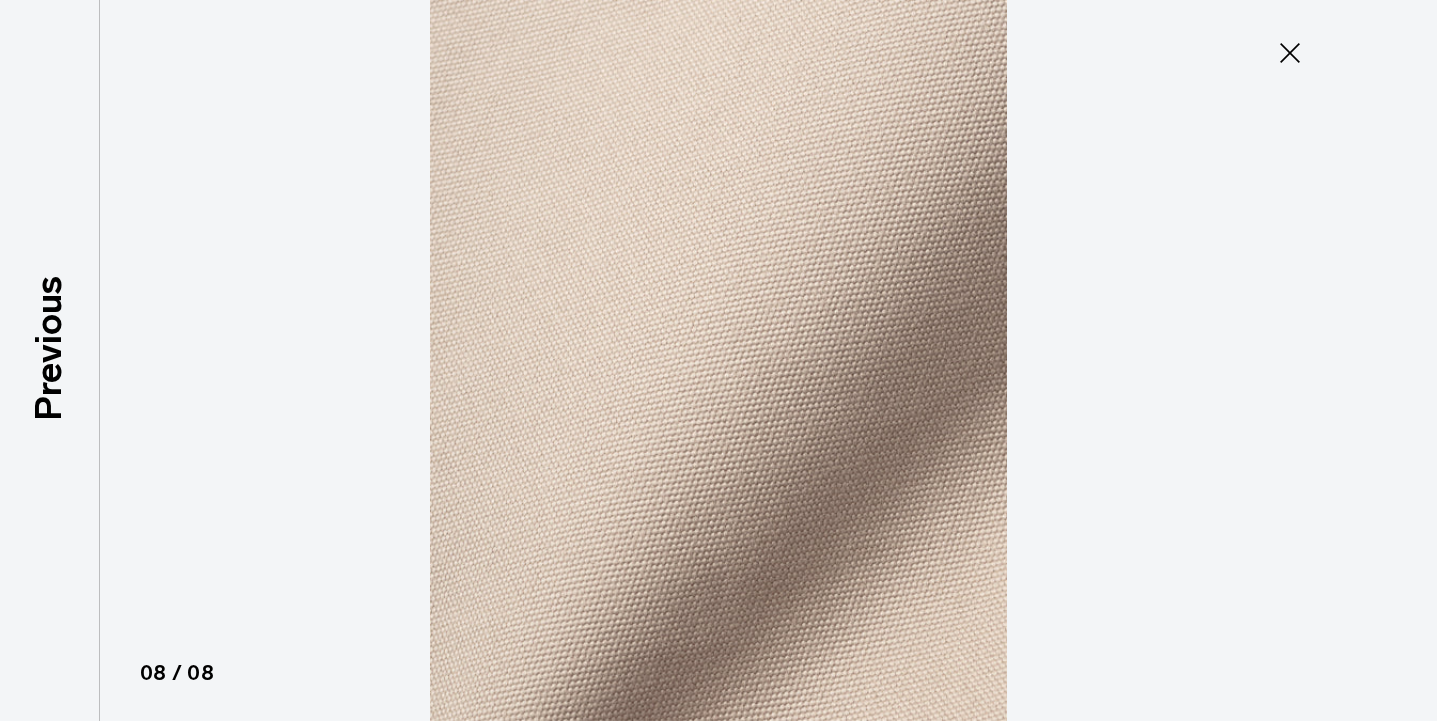 click 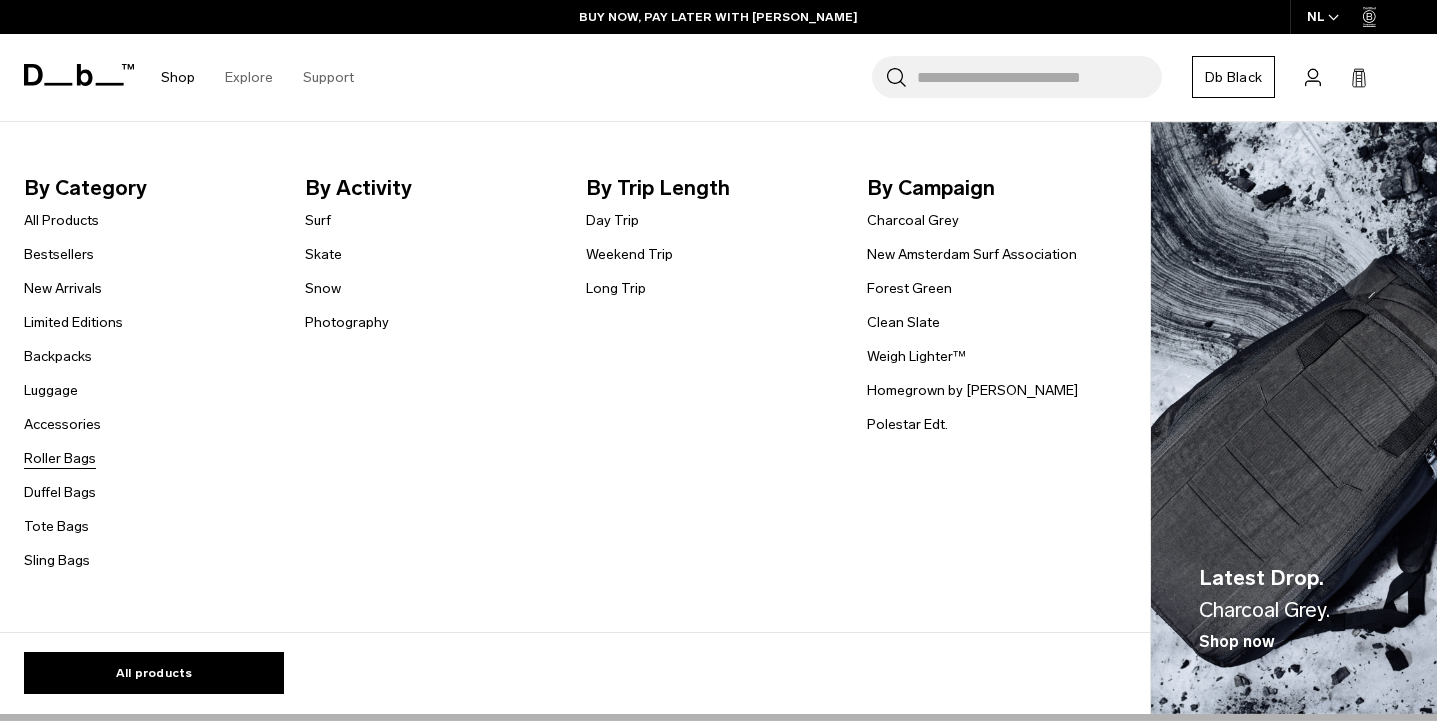 click on "Roller Bags" at bounding box center [60, 458] 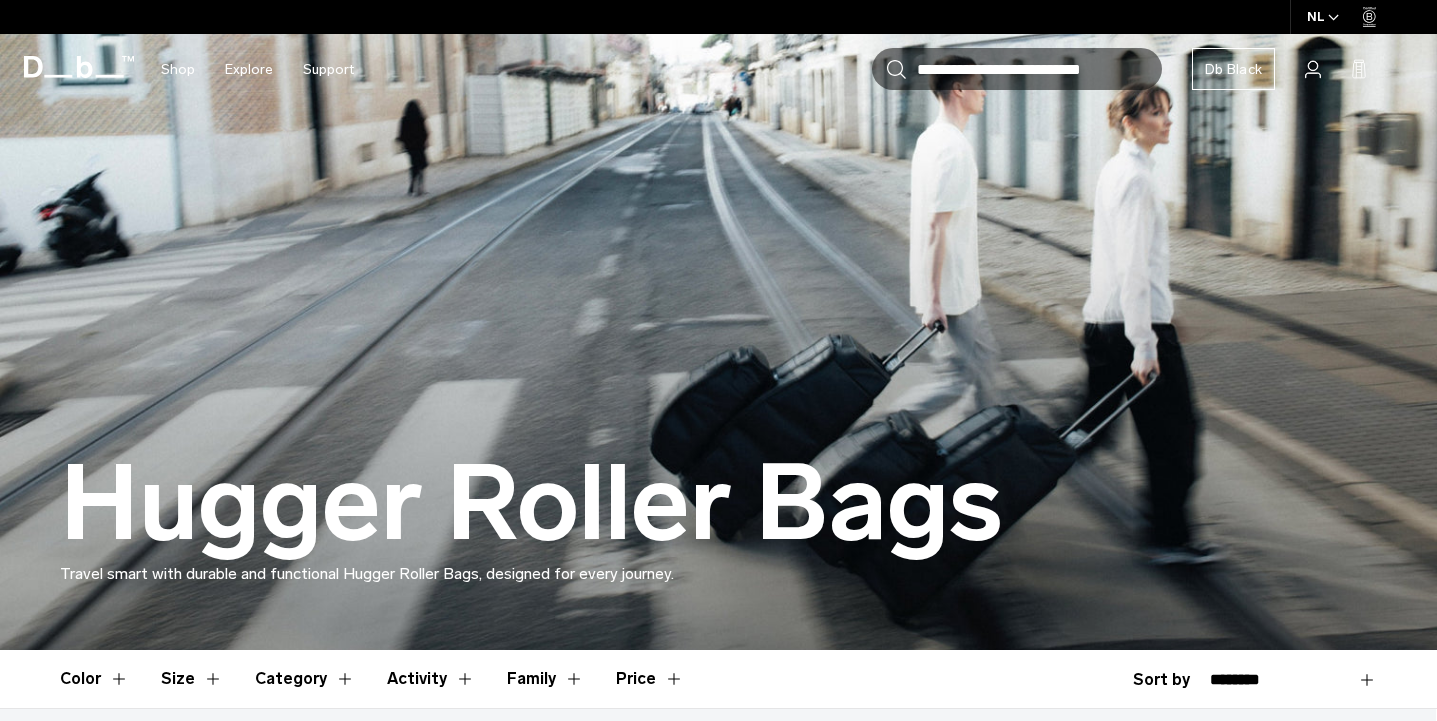 scroll, scrollTop: 0, scrollLeft: 0, axis: both 